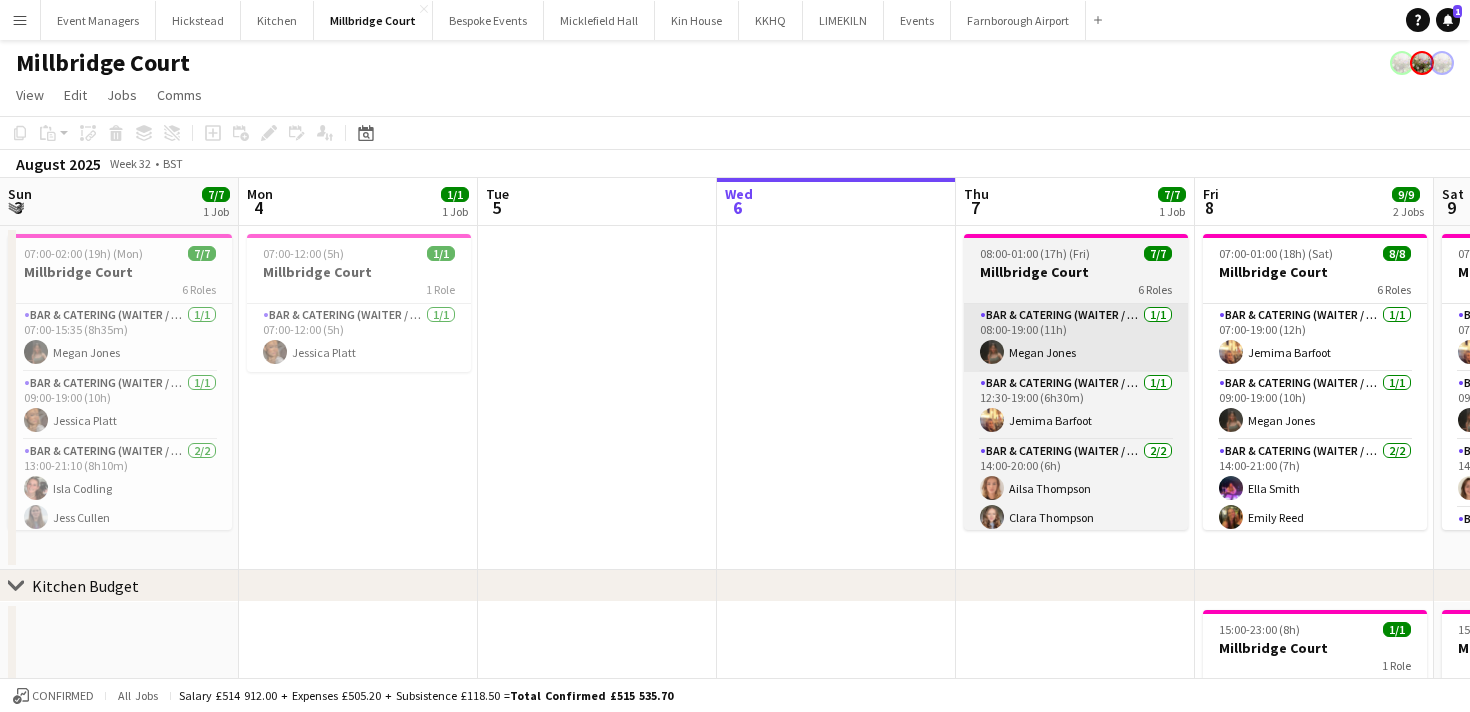 scroll, scrollTop: 0, scrollLeft: 0, axis: both 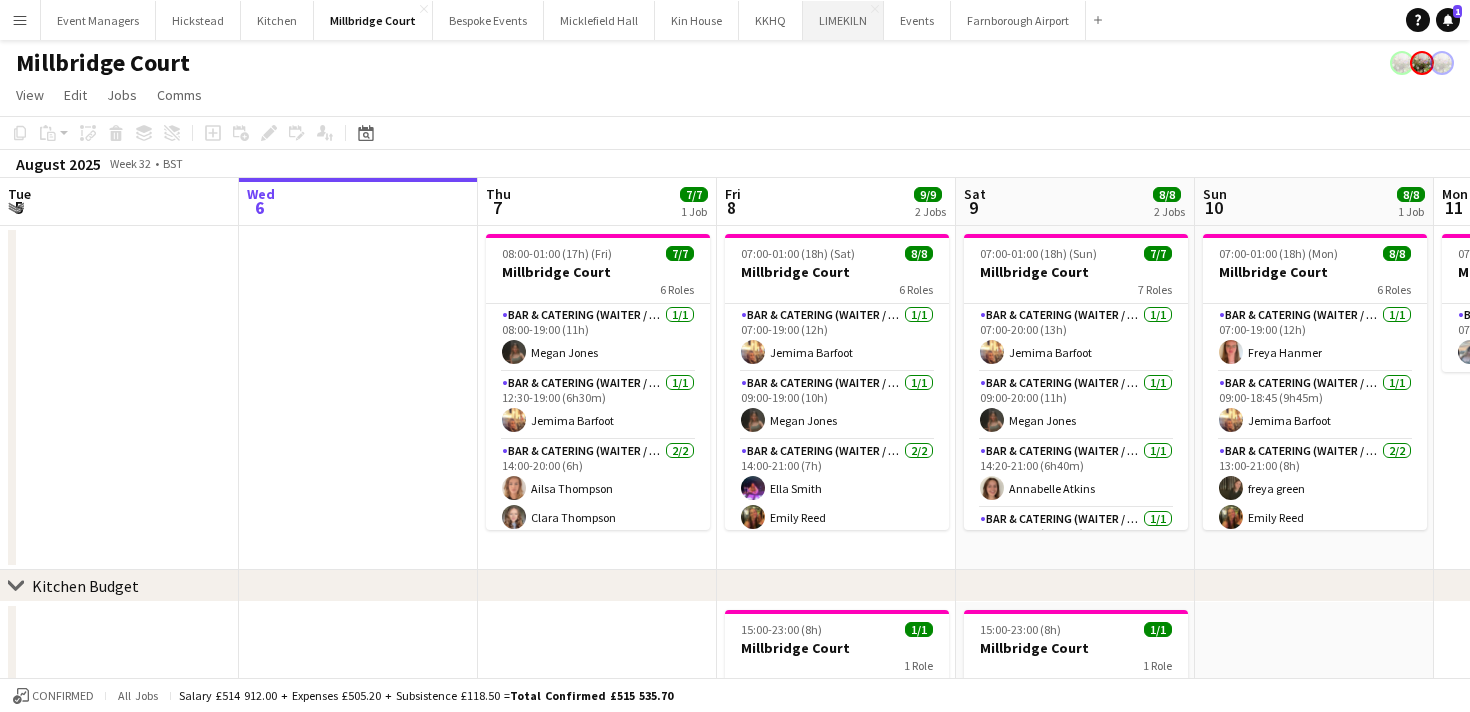 click on "LIMEKILN
Close" at bounding box center [843, 20] 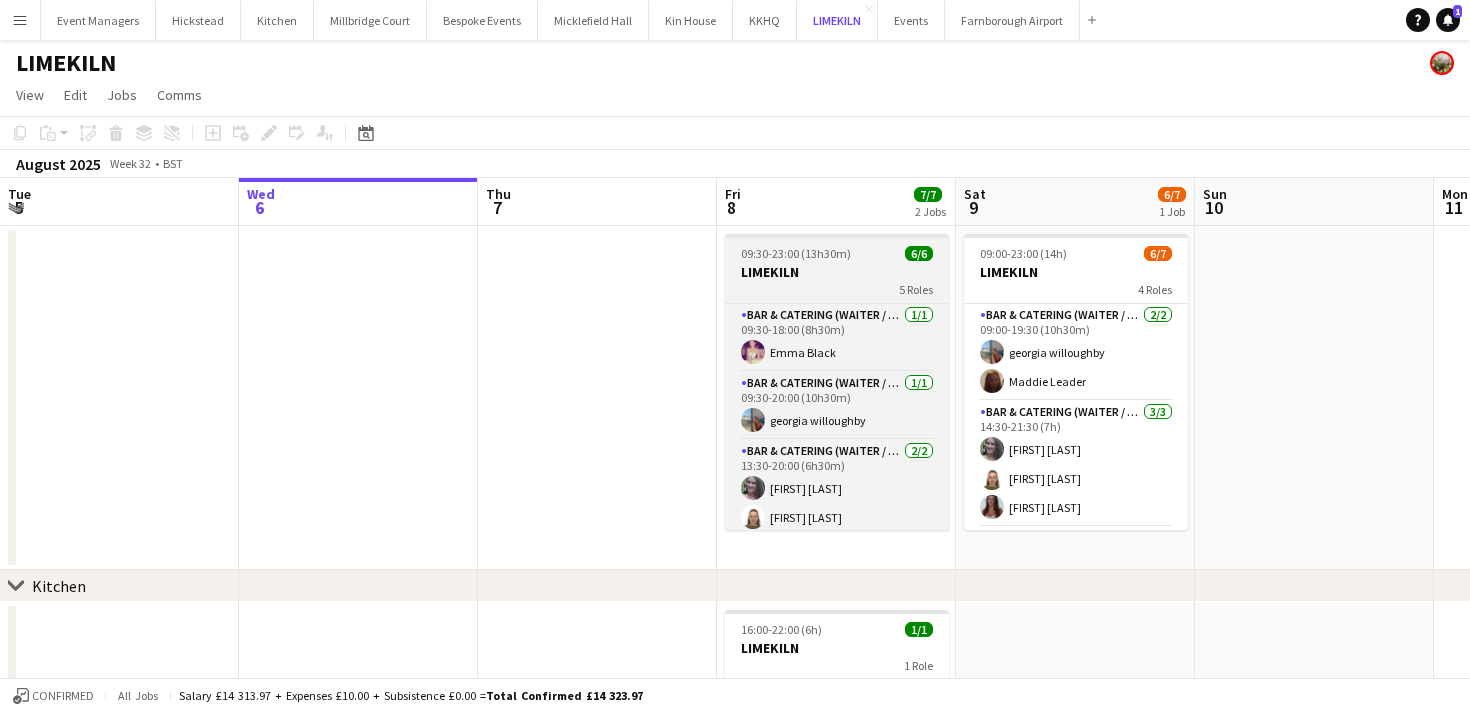 scroll, scrollTop: 0, scrollLeft: 583, axis: horizontal 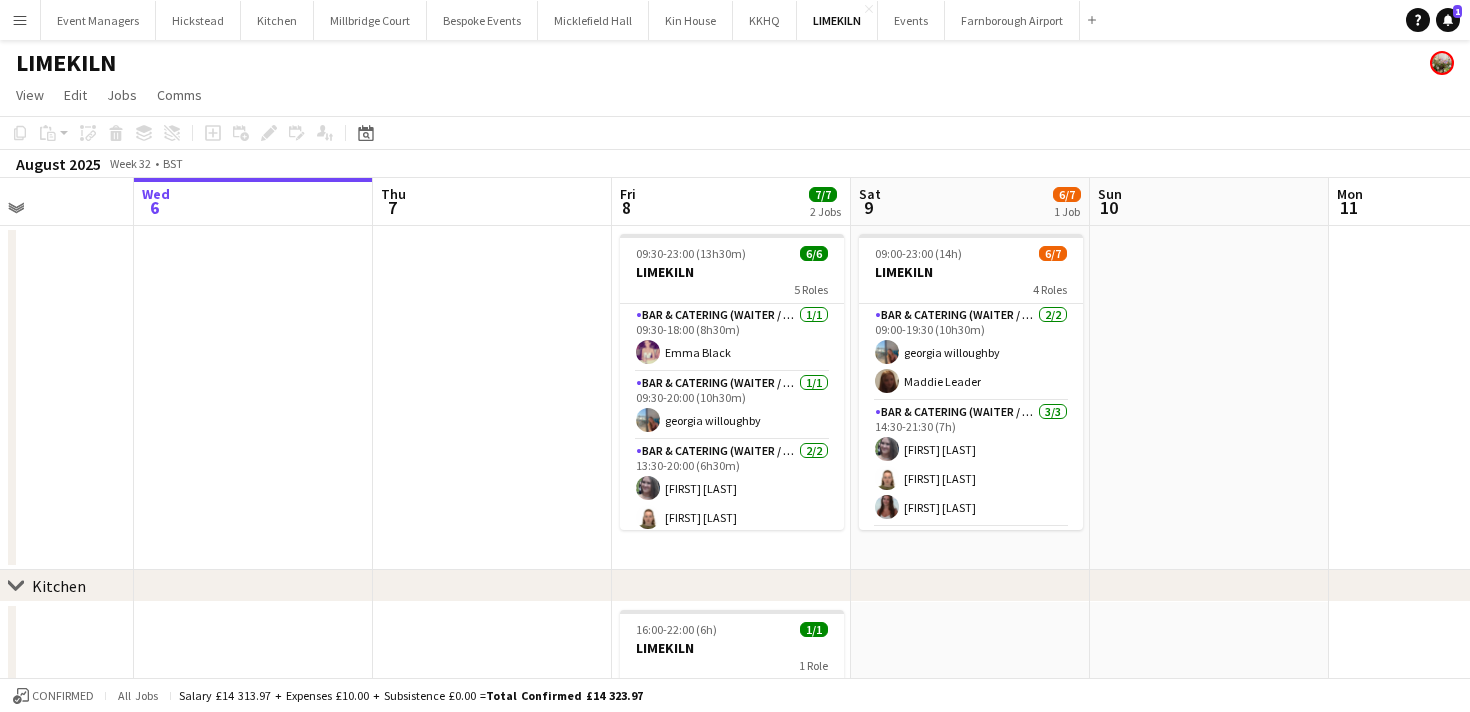click at bounding box center [492, 398] 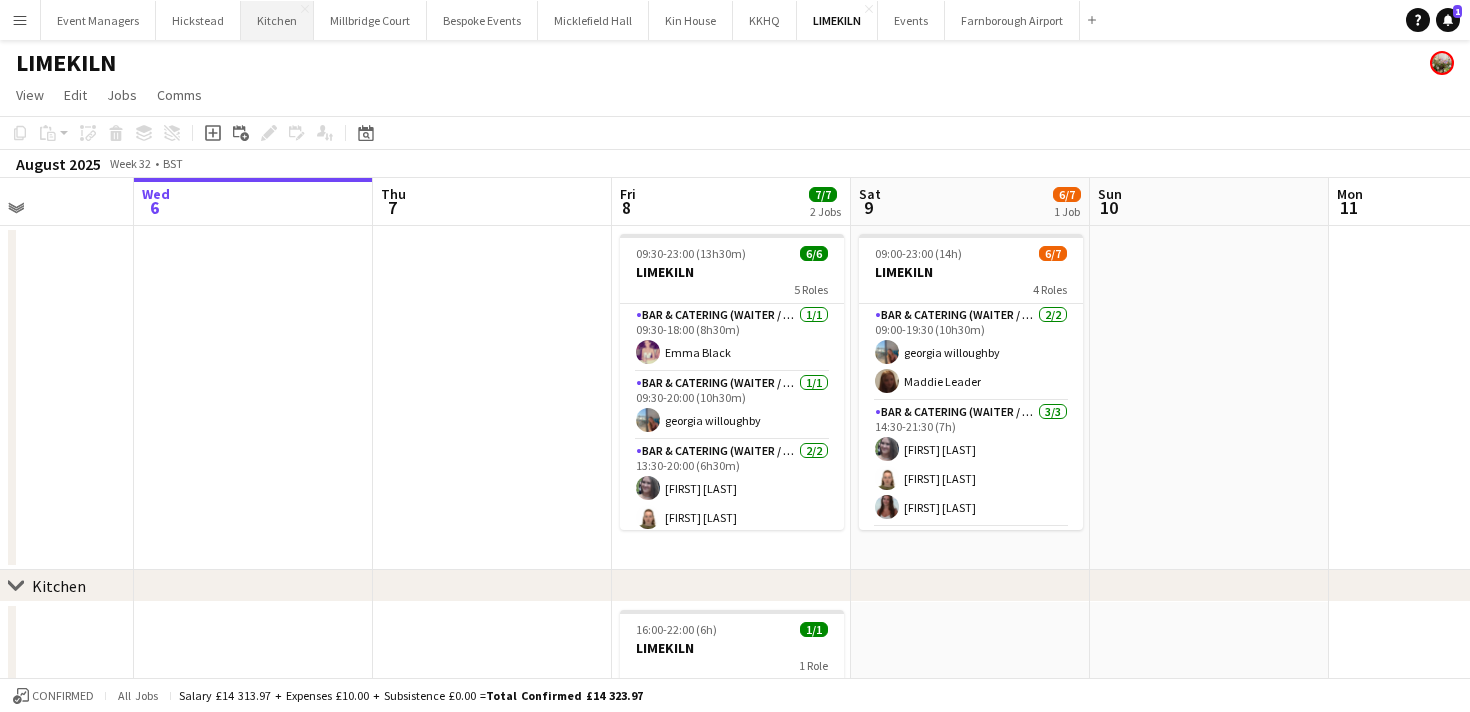 scroll, scrollTop: 0, scrollLeft: 583, axis: horizontal 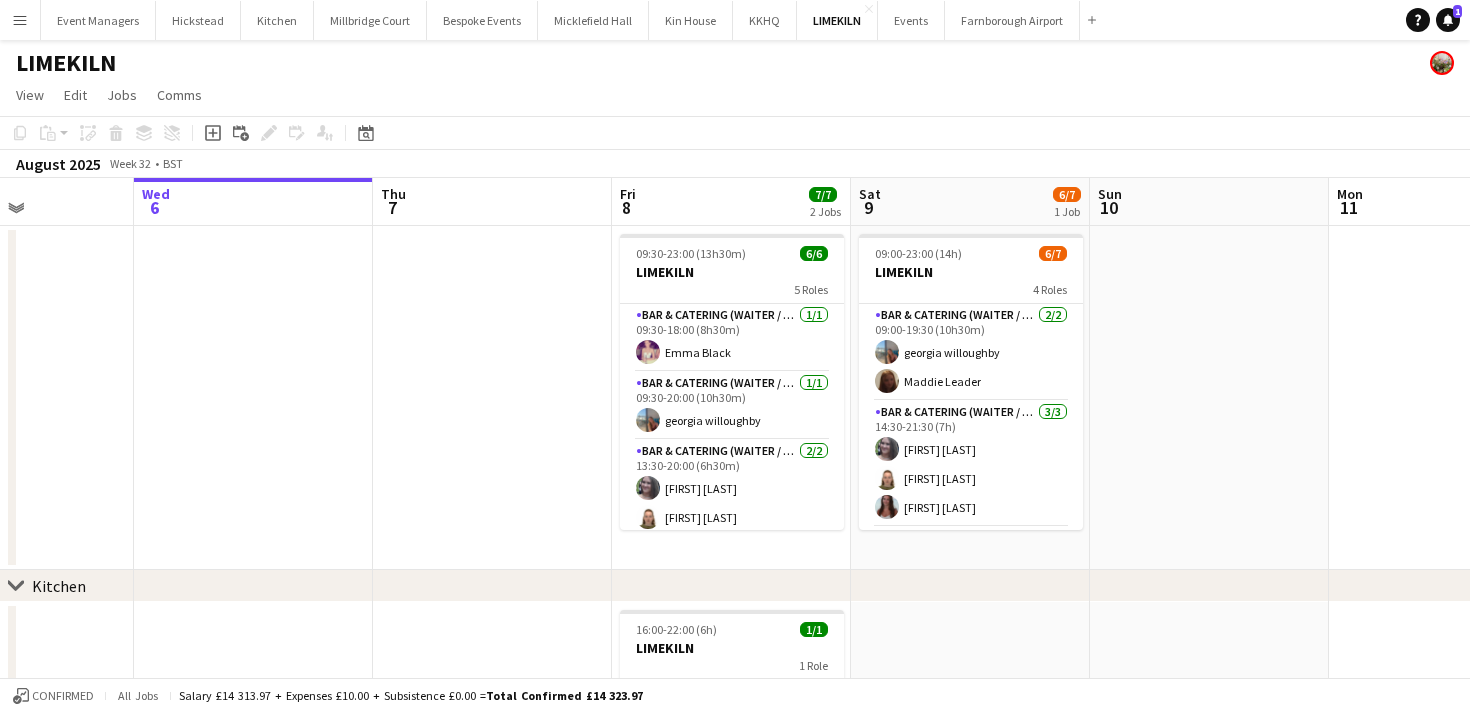 click on "Menu" at bounding box center [20, 20] 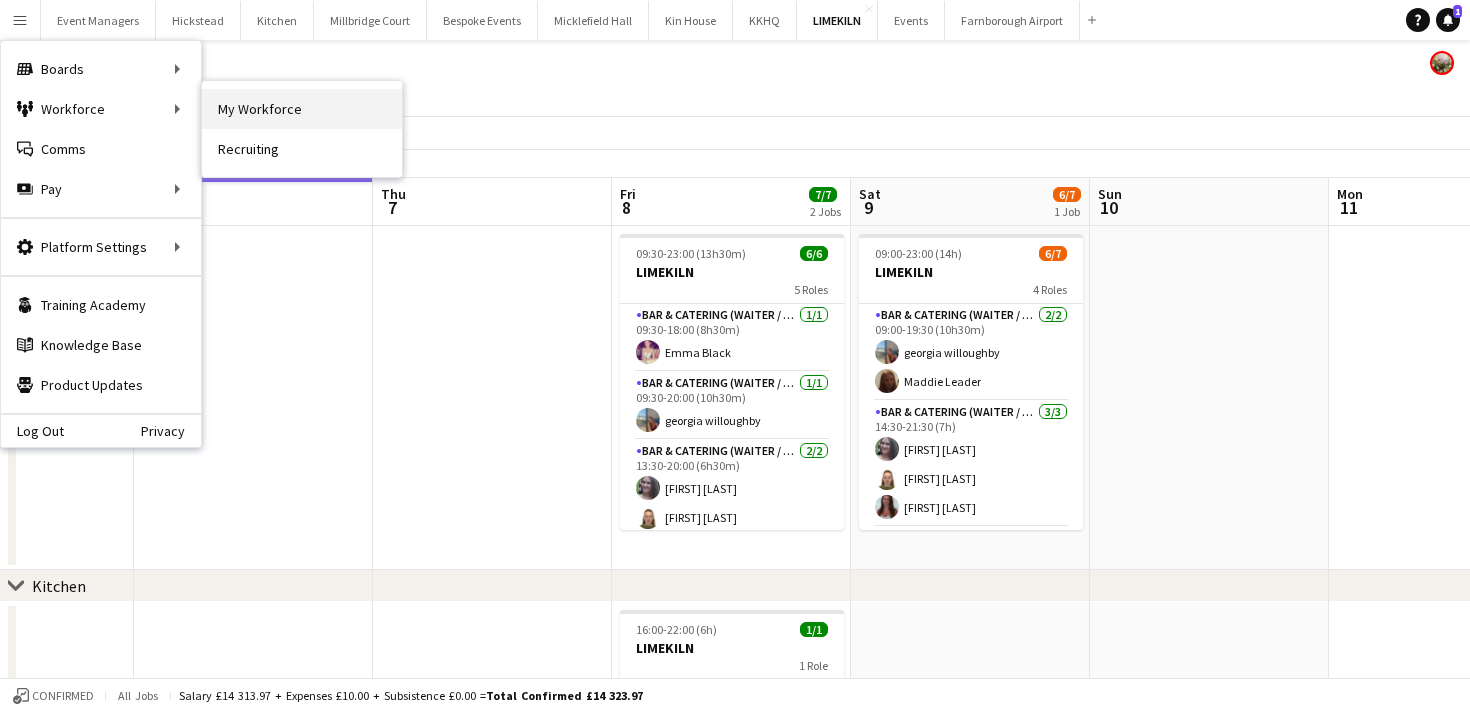 click on "My Workforce" at bounding box center (302, 109) 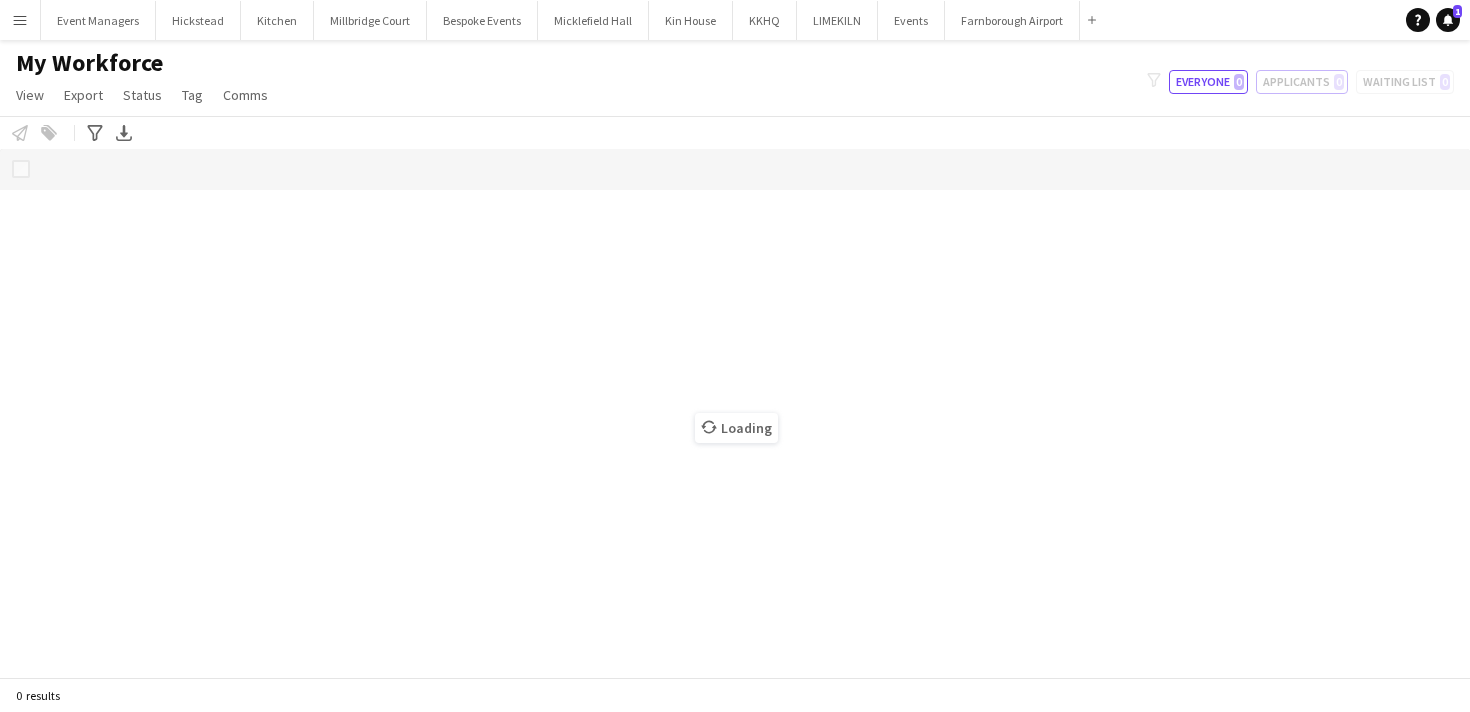 click on "Applicants   0" 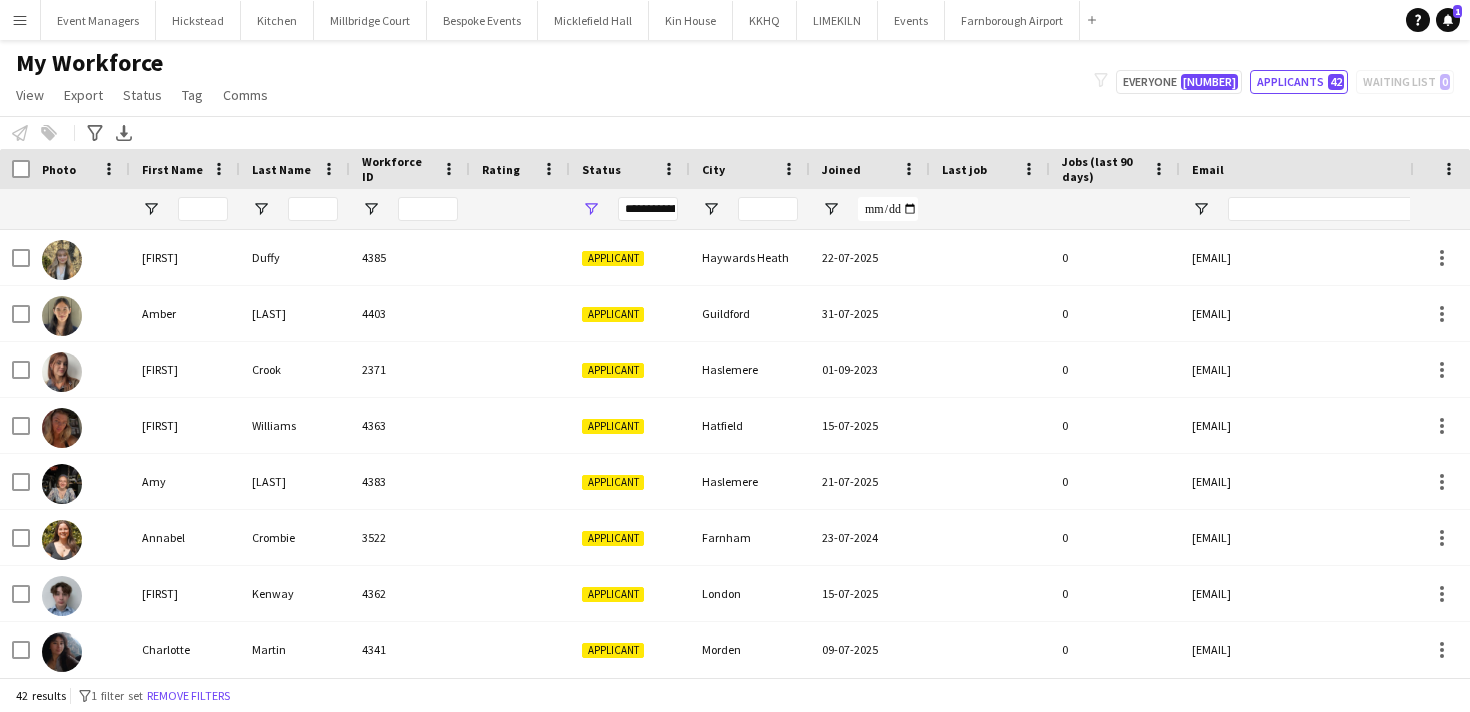 click on "Applicants [NUMBER]" 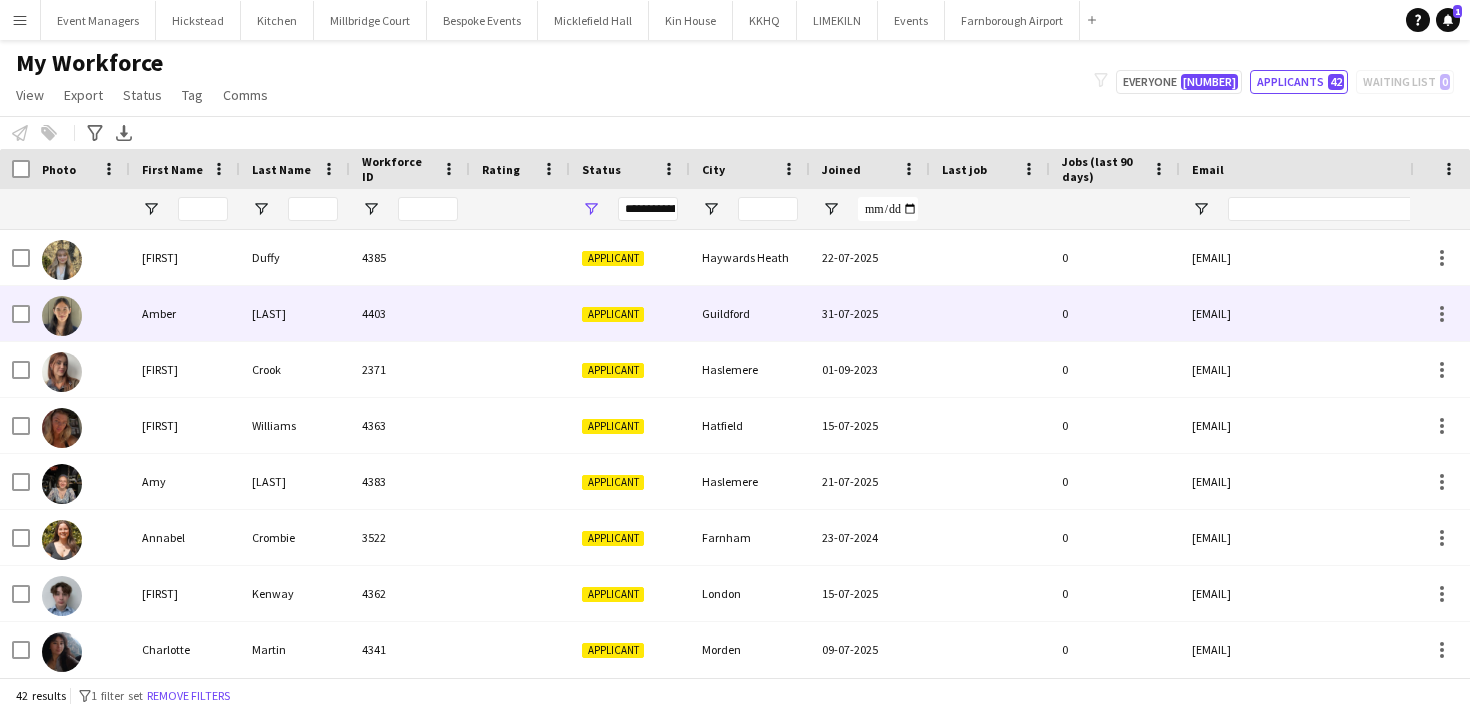 scroll, scrollTop: 191, scrollLeft: 0, axis: vertical 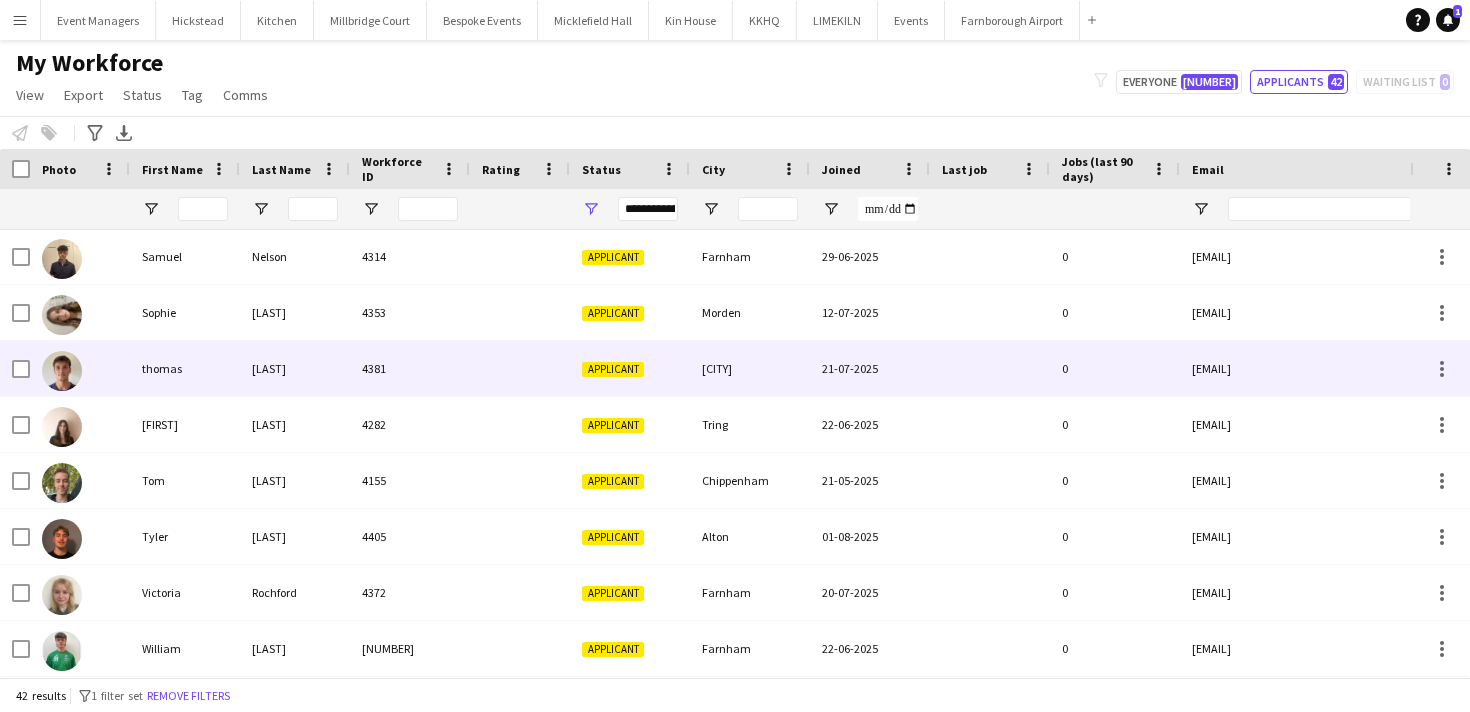 click on "thomas" at bounding box center (185, 368) 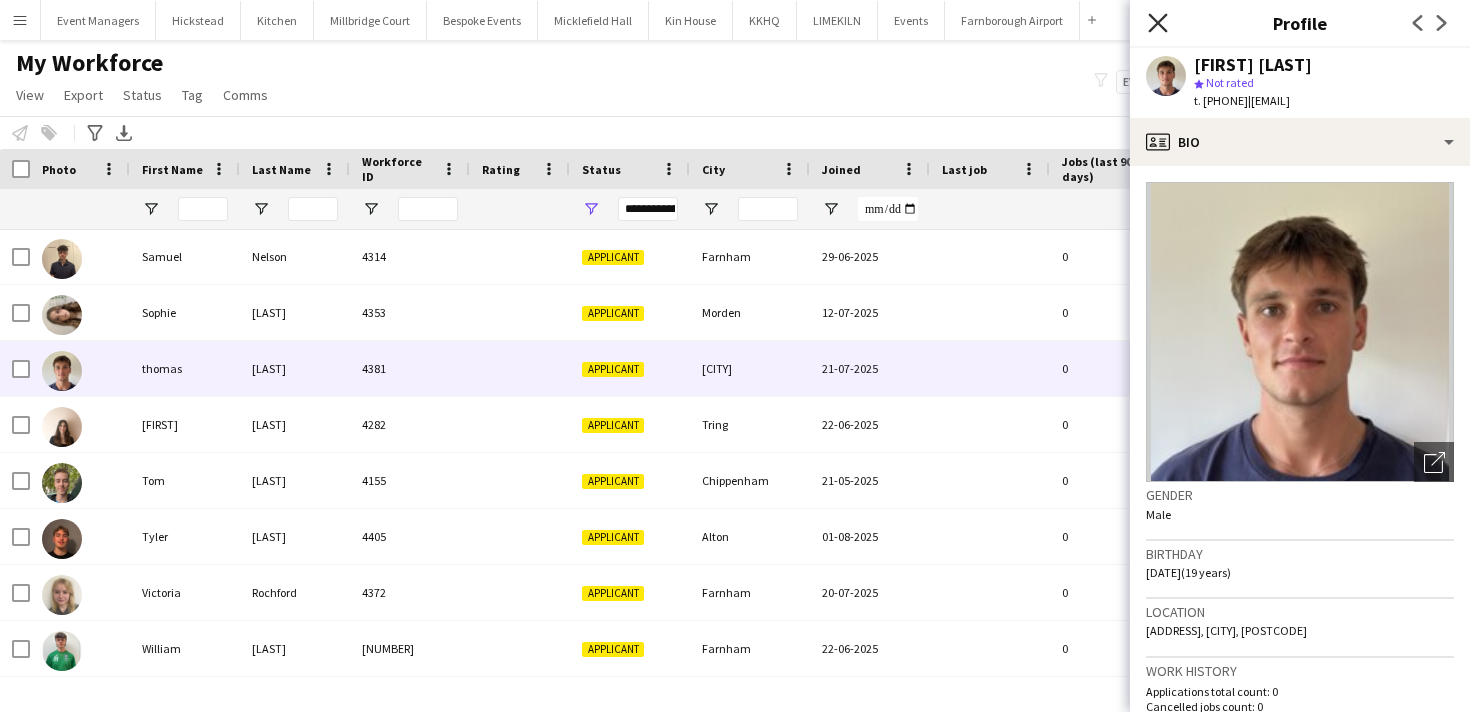 click on "Close pop-in" 